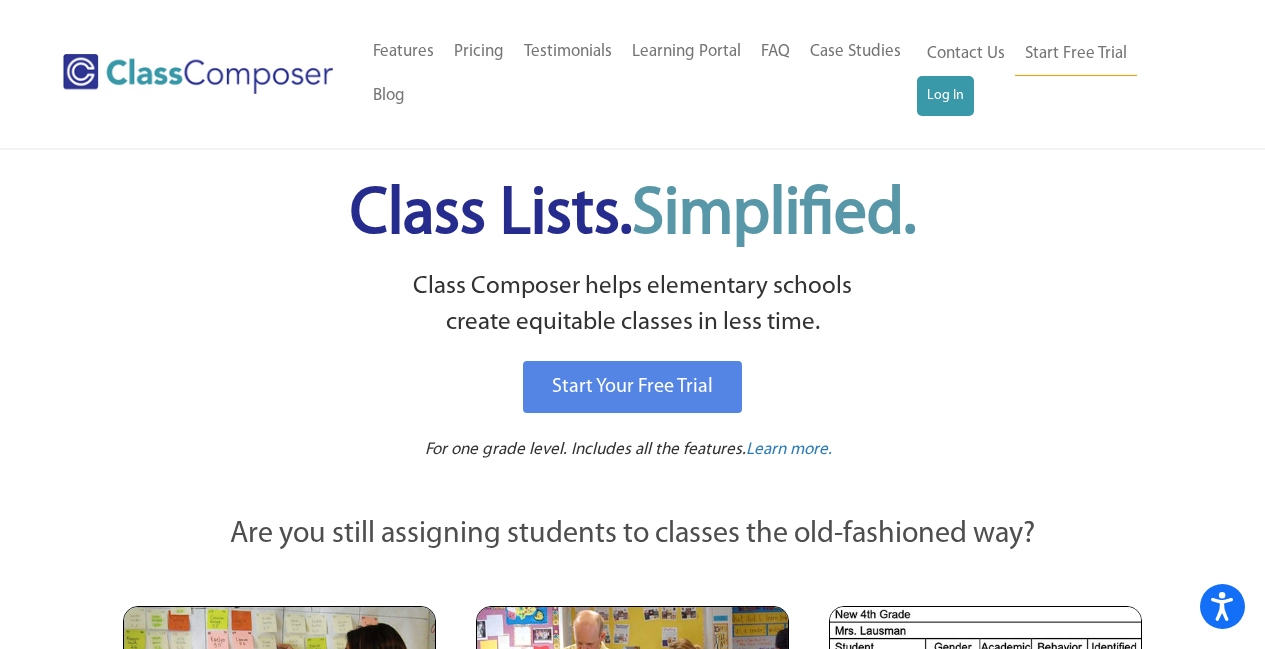 scroll, scrollTop: 0, scrollLeft: 0, axis: both 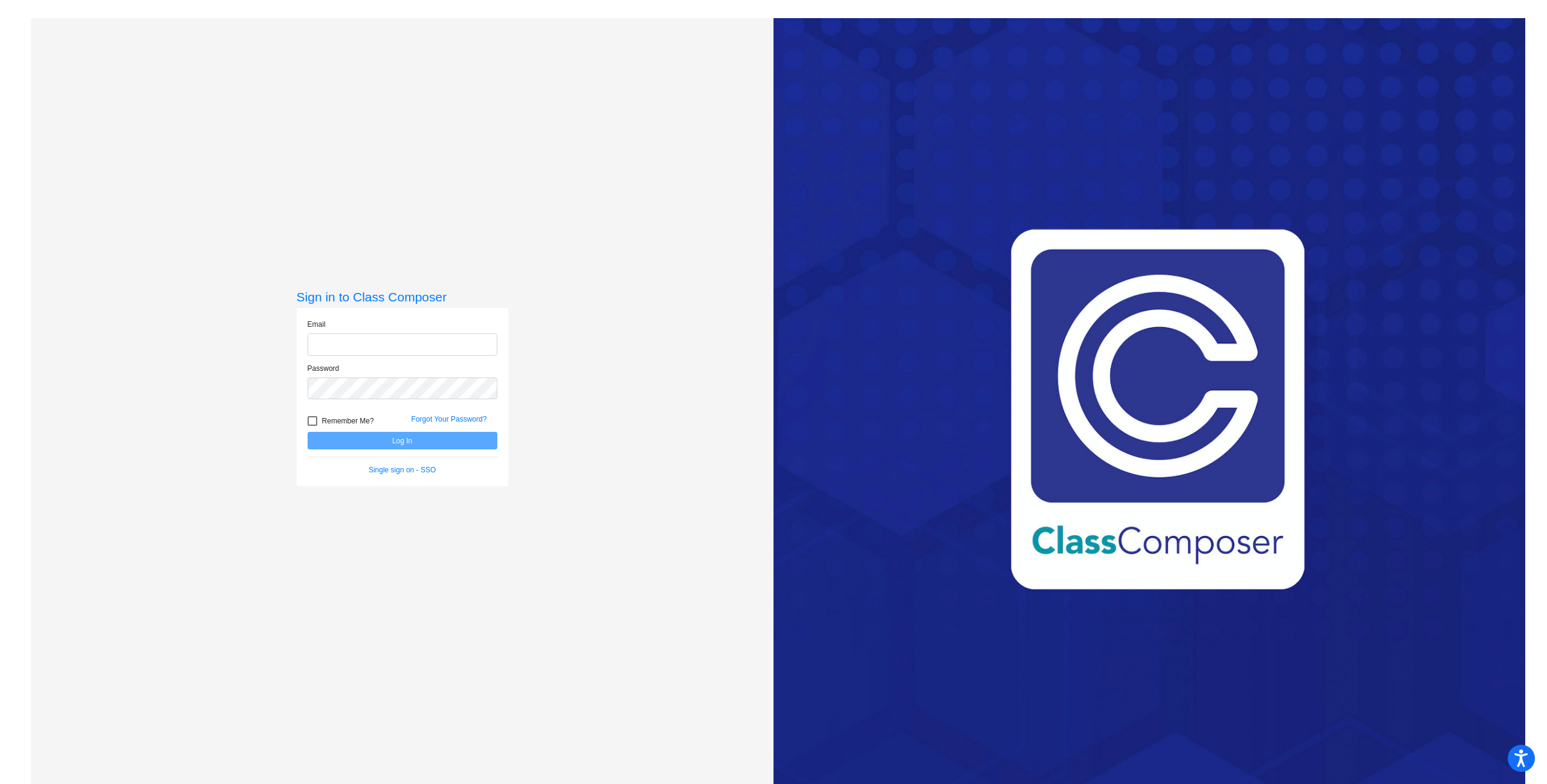 type on "[EMAIL]" 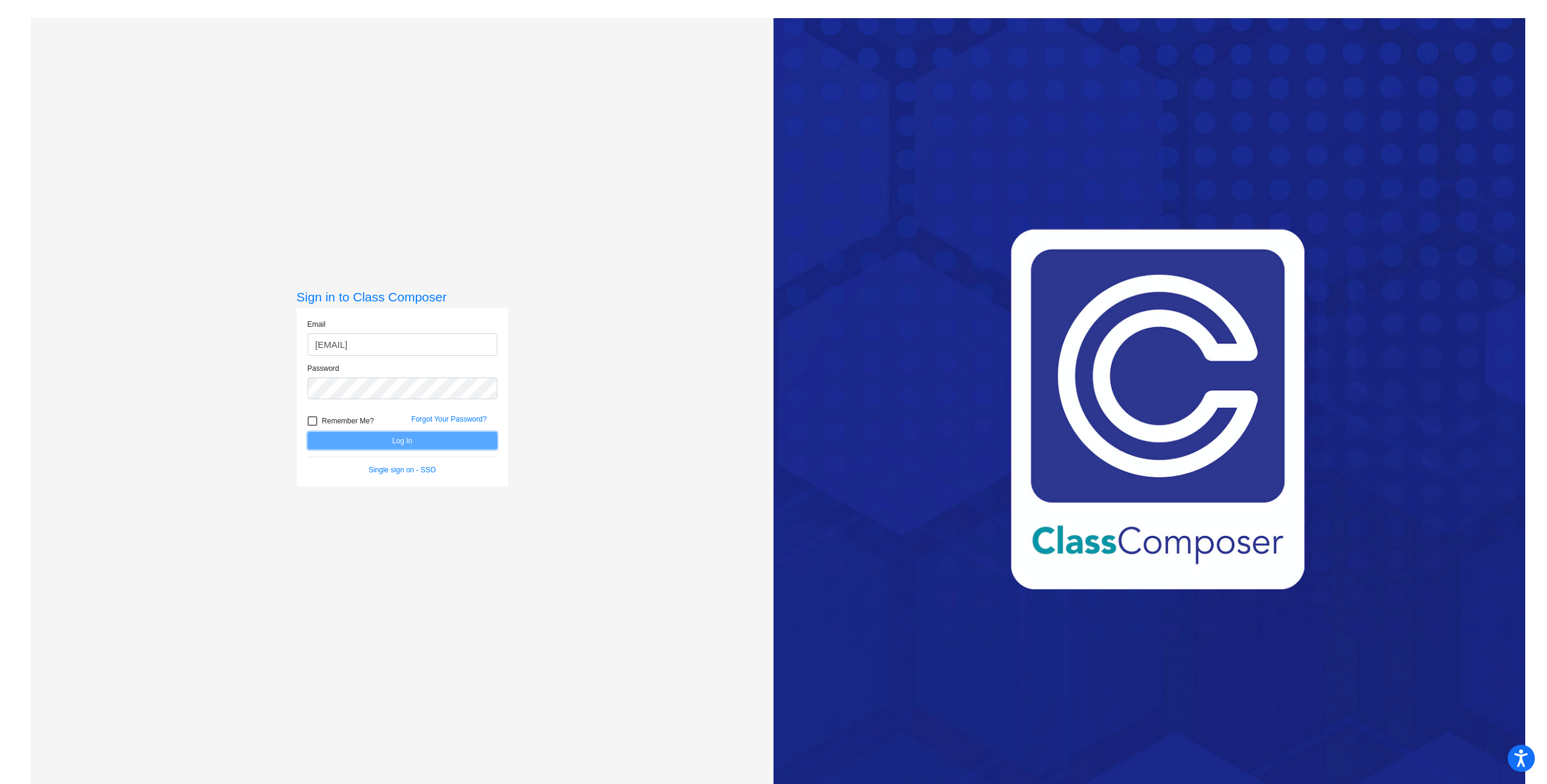 click on "Log In" 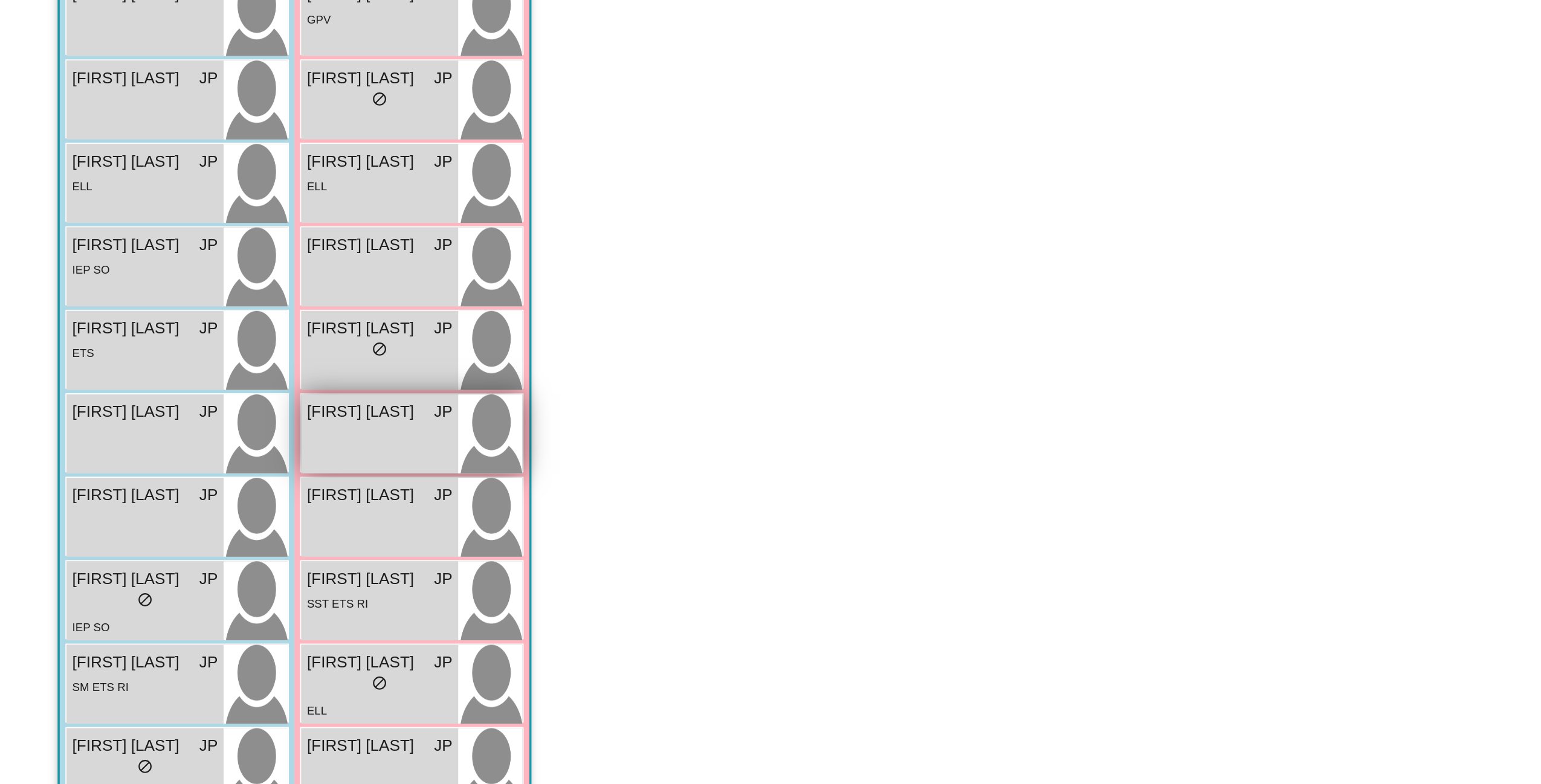 click on "Olivia Cardines JP lock do_not_disturb_alt" at bounding box center [203, 439] 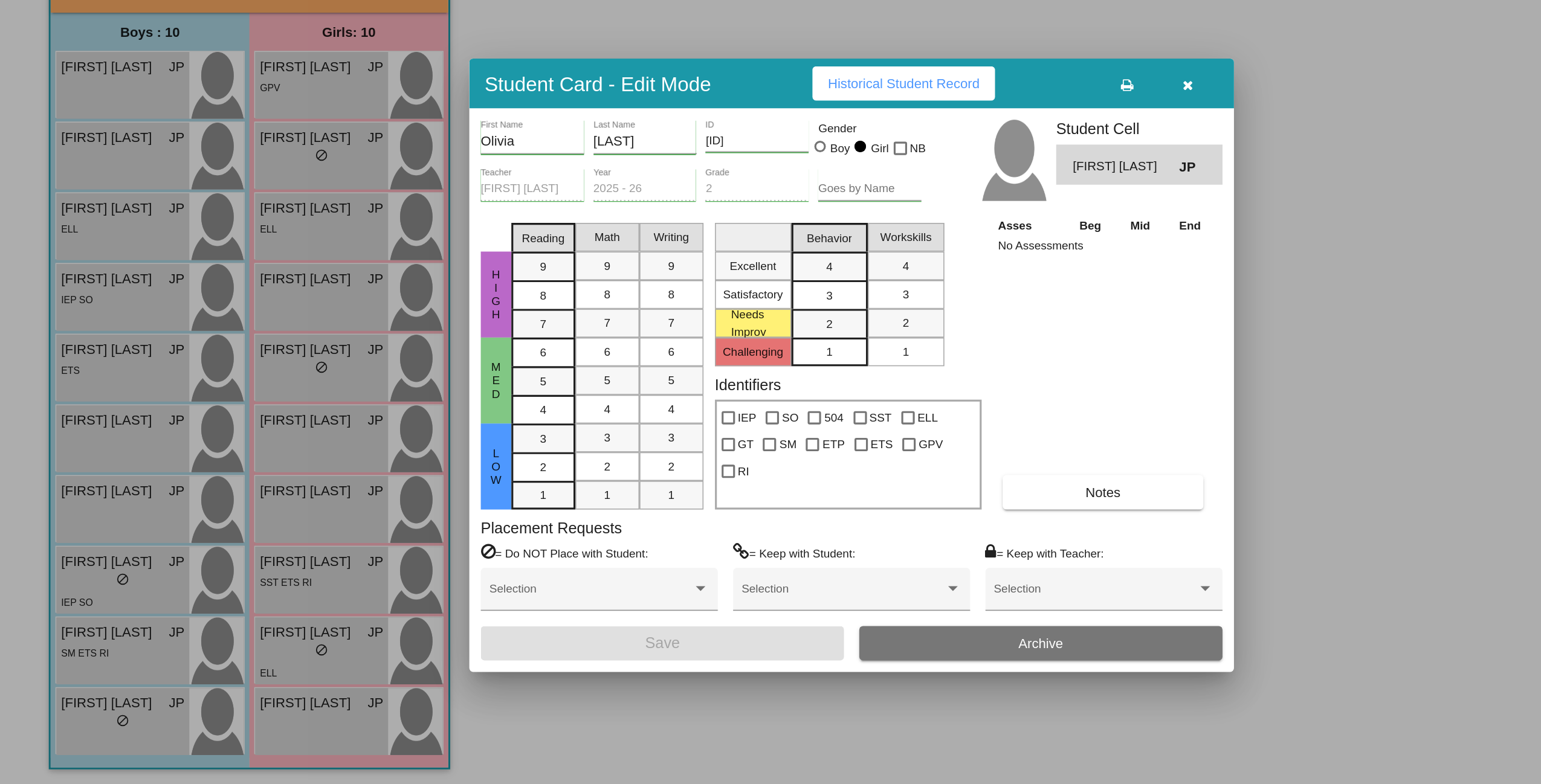 click at bounding box center (771, 392) 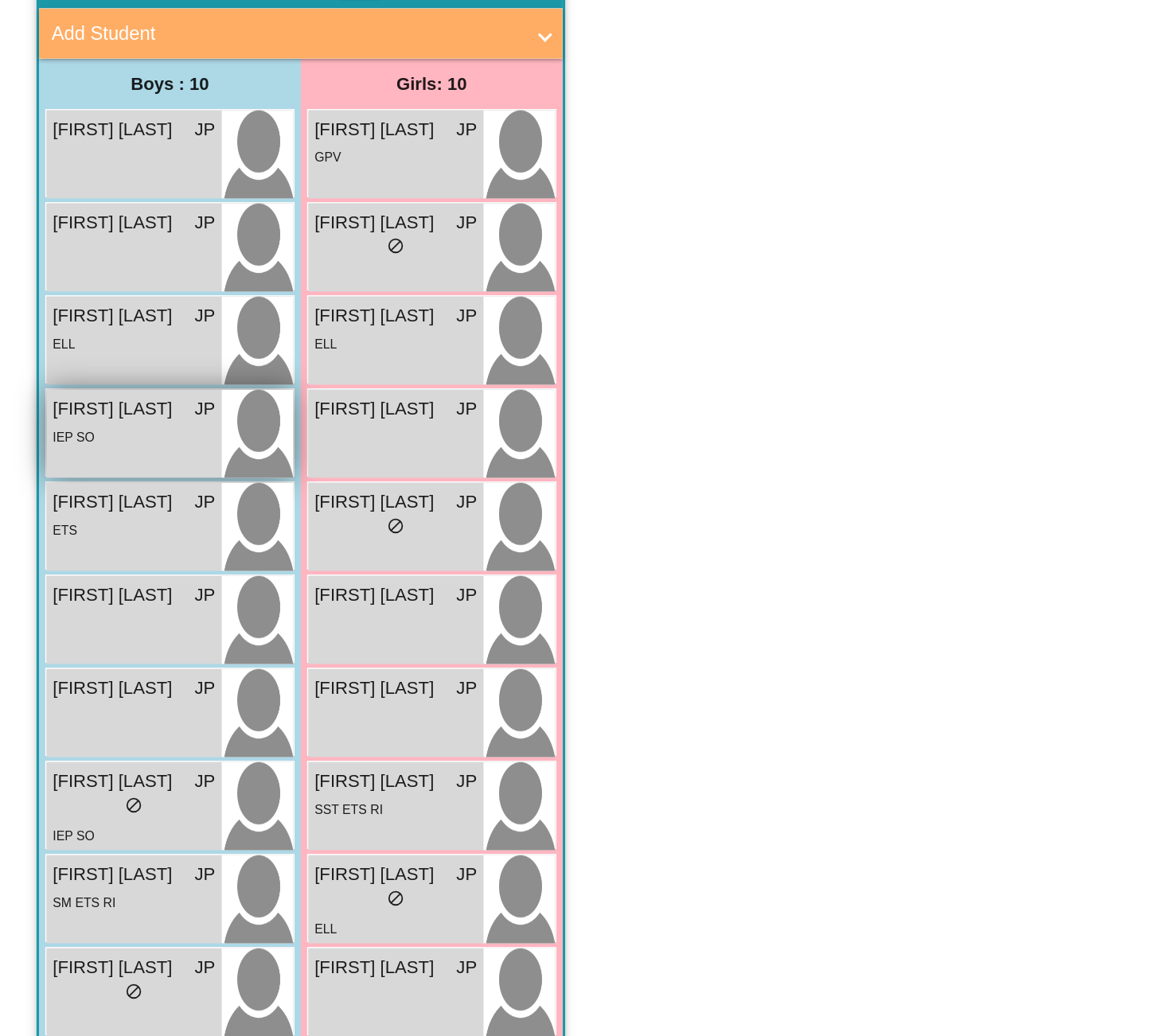 click on "Jacob Borenstein" at bounding box center [73, 444] 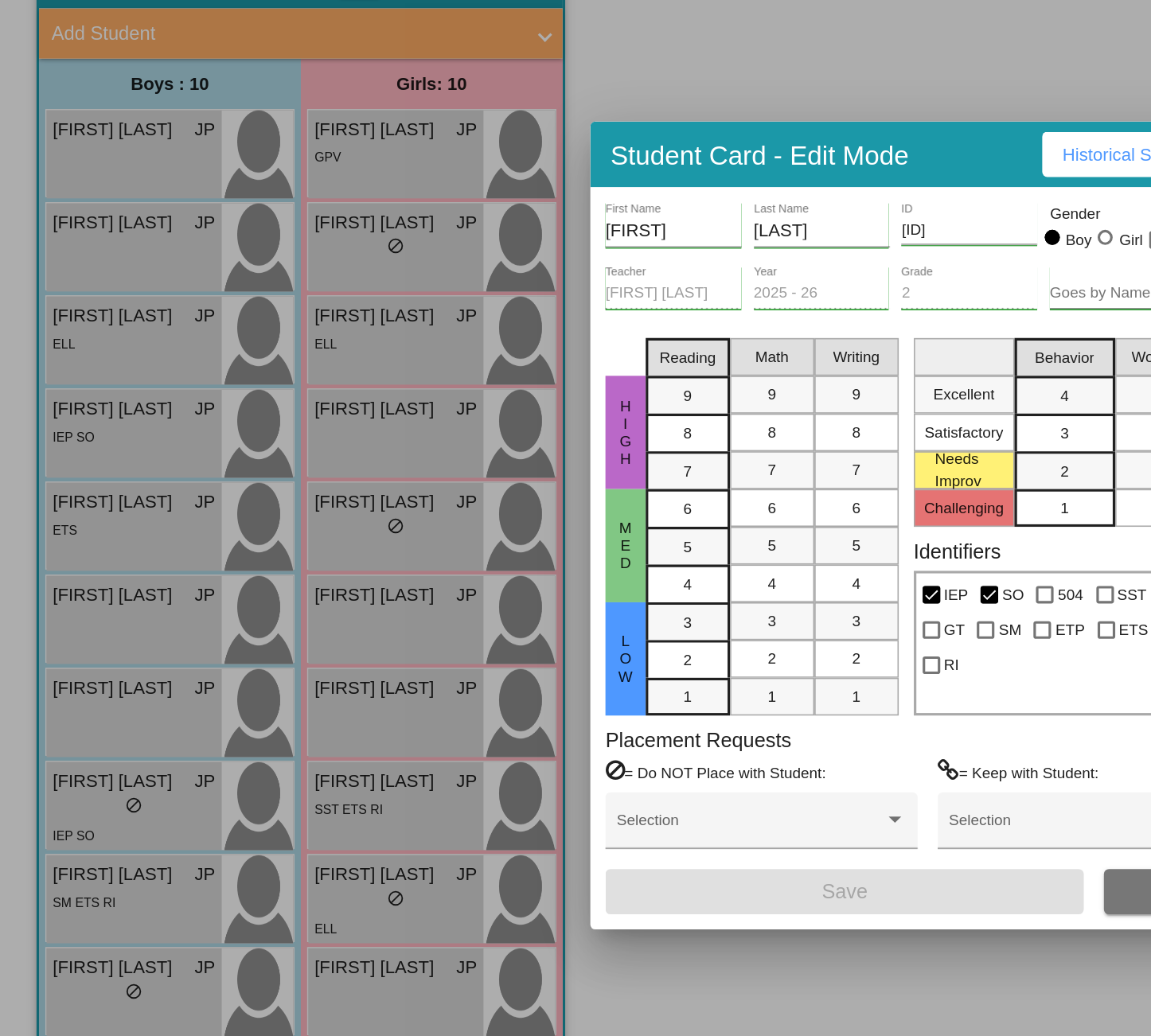 click at bounding box center (576, 518) 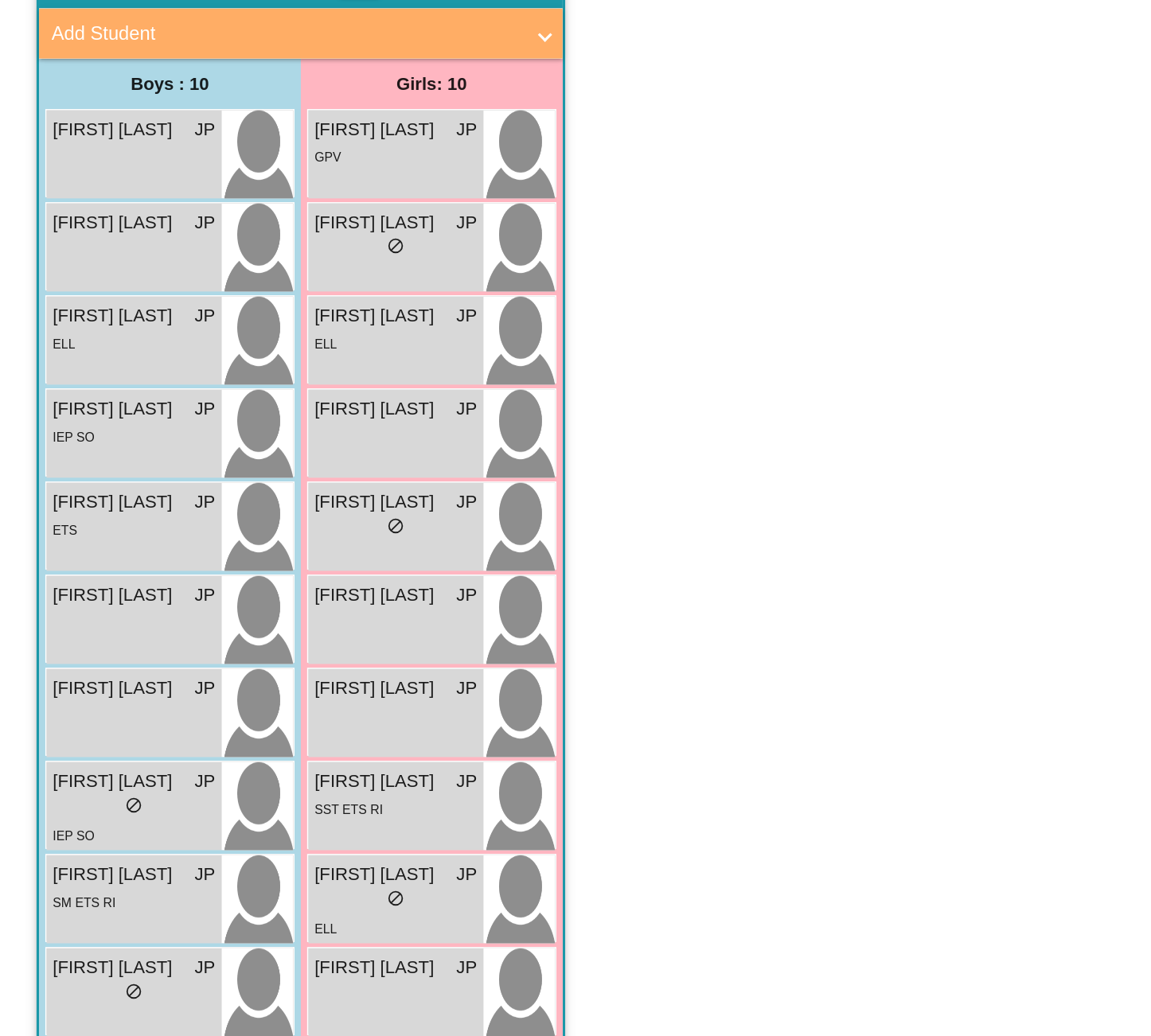 click on "ETS" at bounding box center [84, 520] 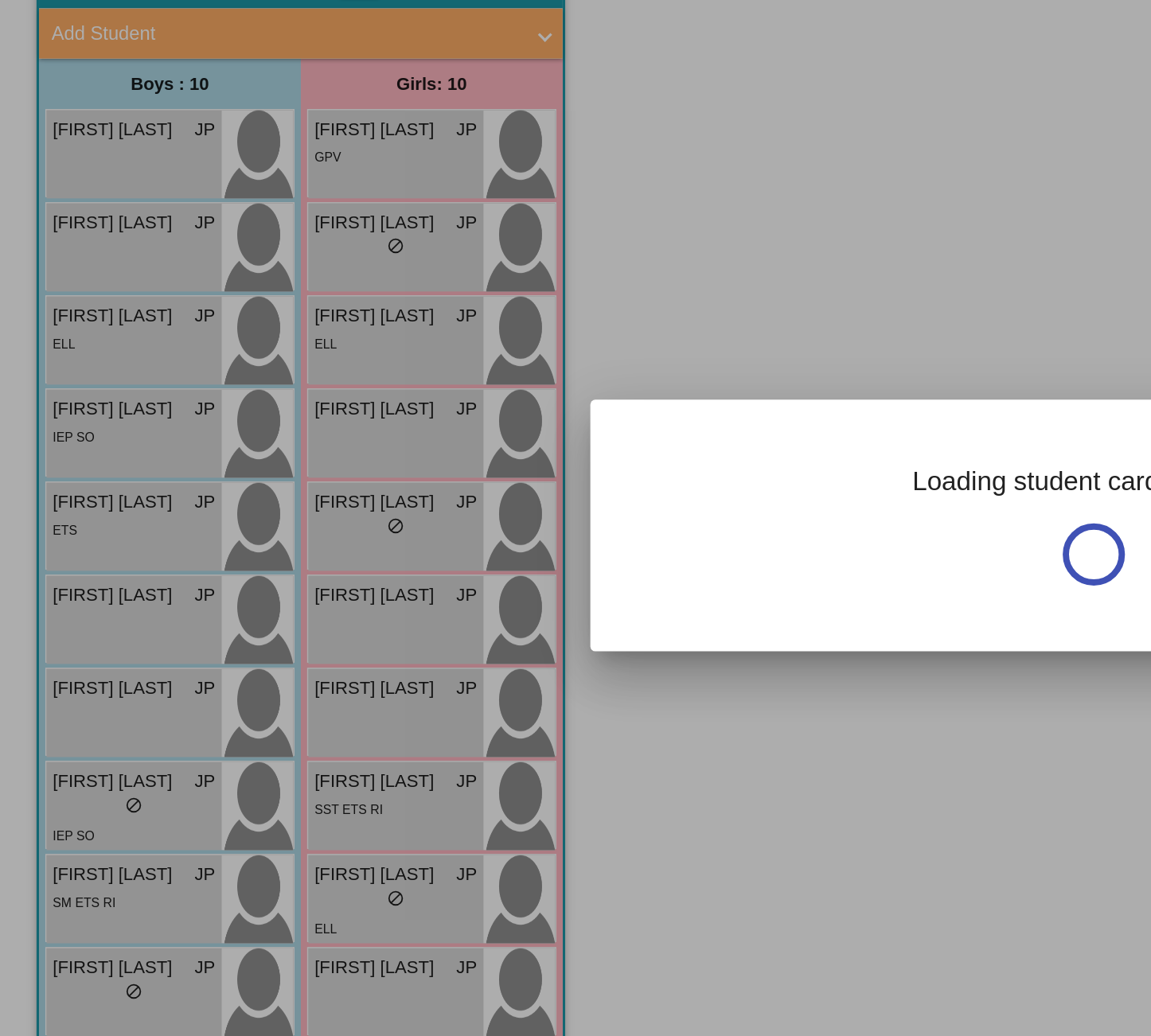 click at bounding box center (576, 518) 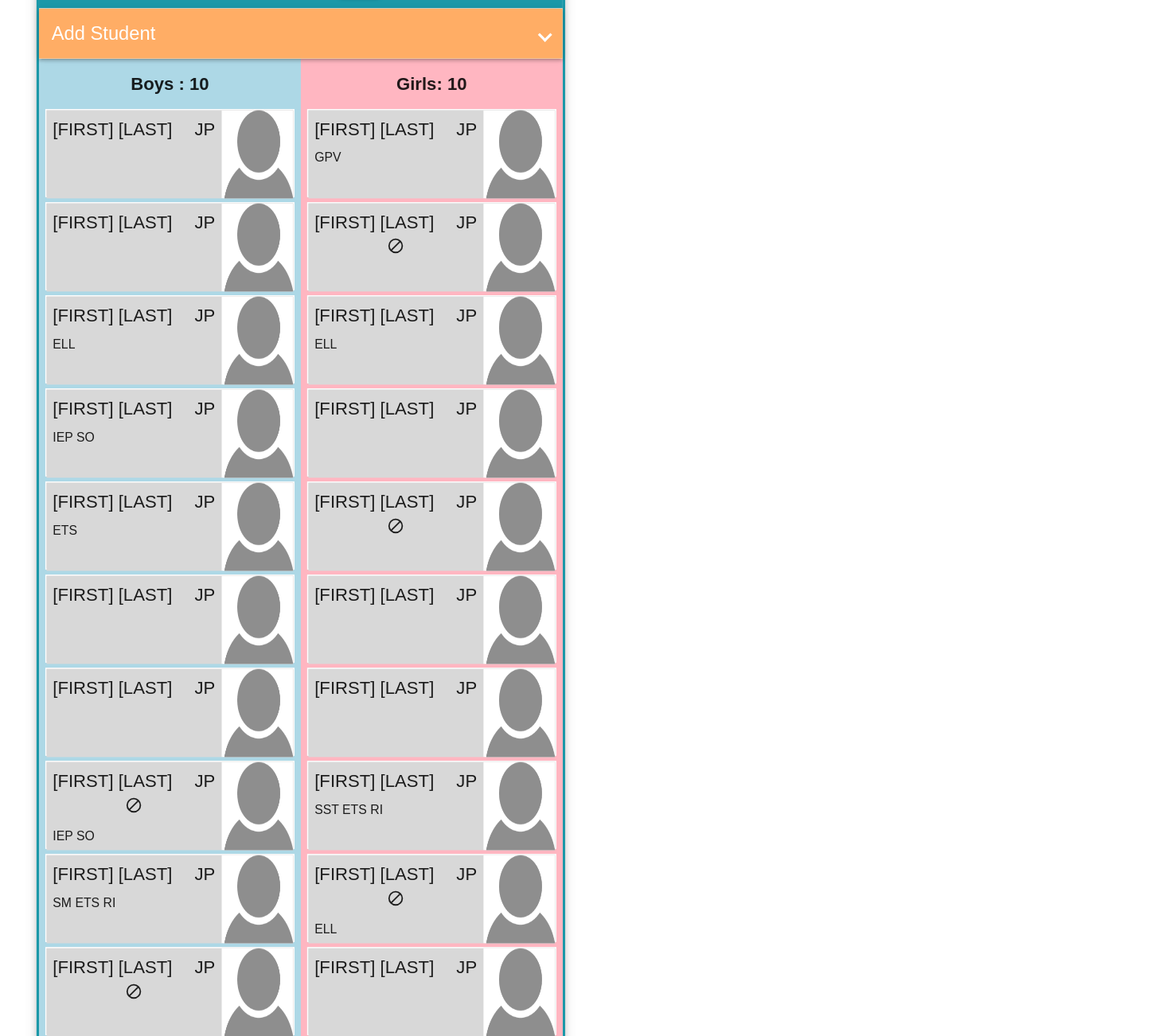 click on "ETS" at bounding box center [84, 520] 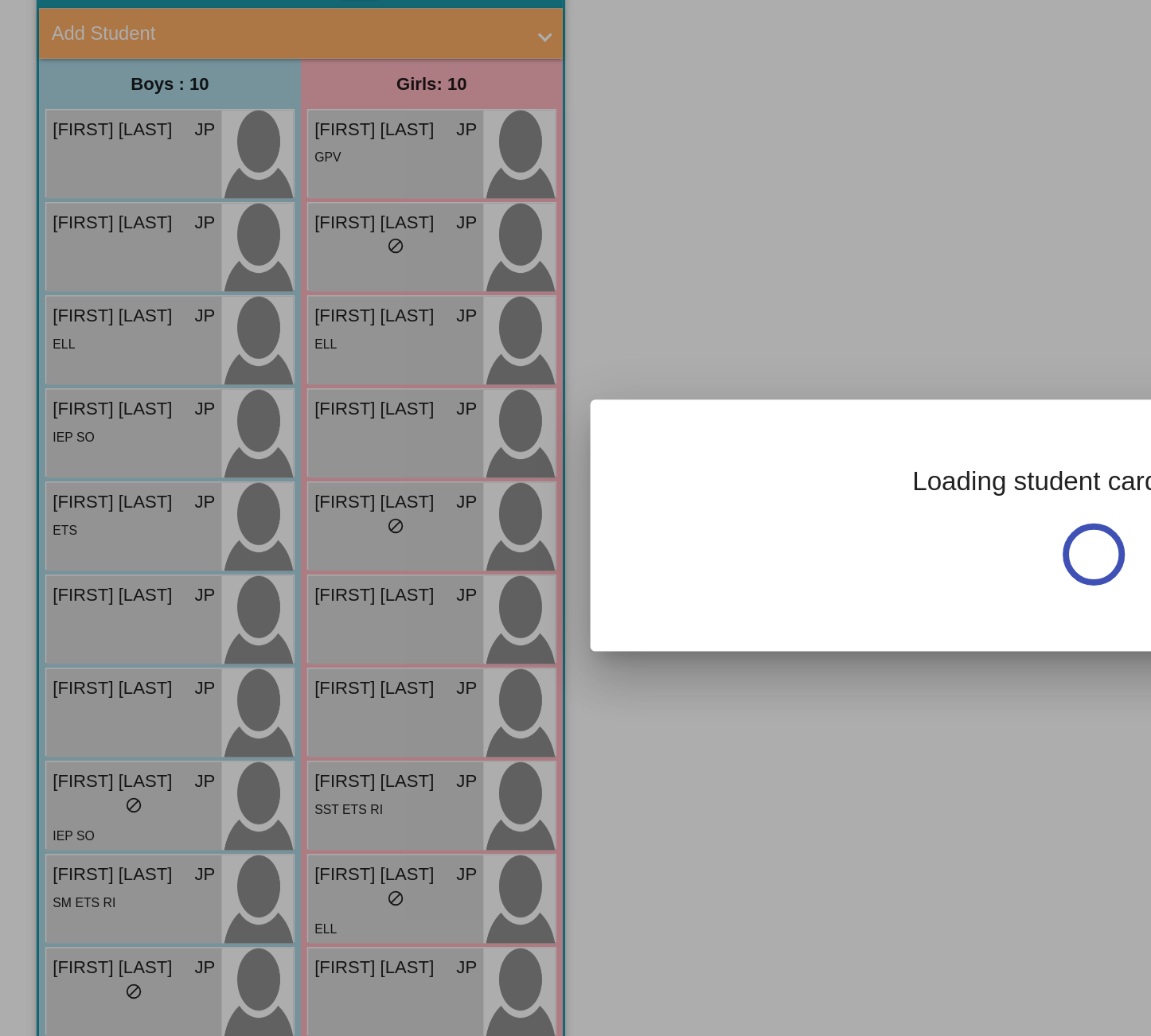 click at bounding box center [576, 518] 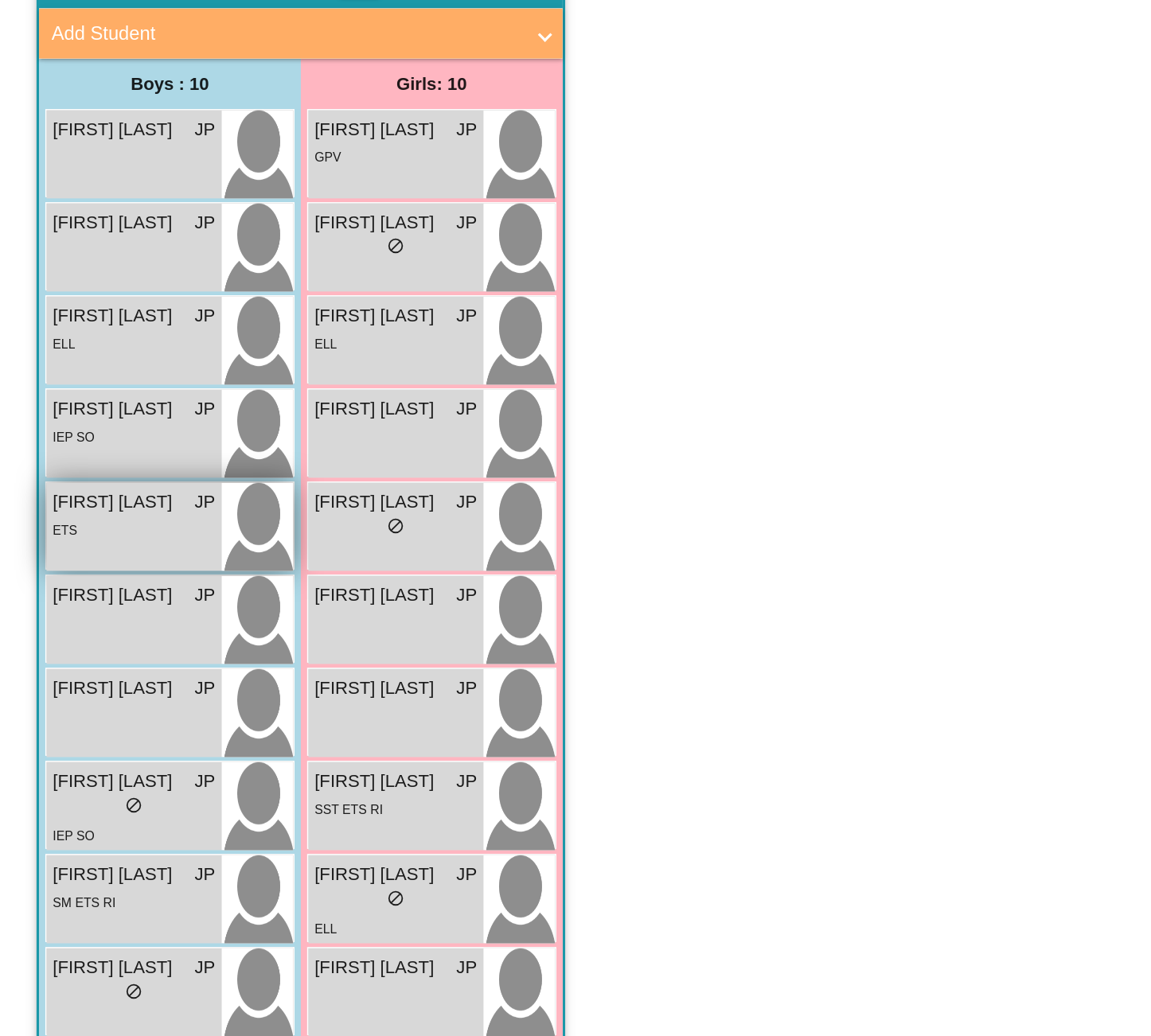 click on "Lucas Desharnais" at bounding box center (73, 503) 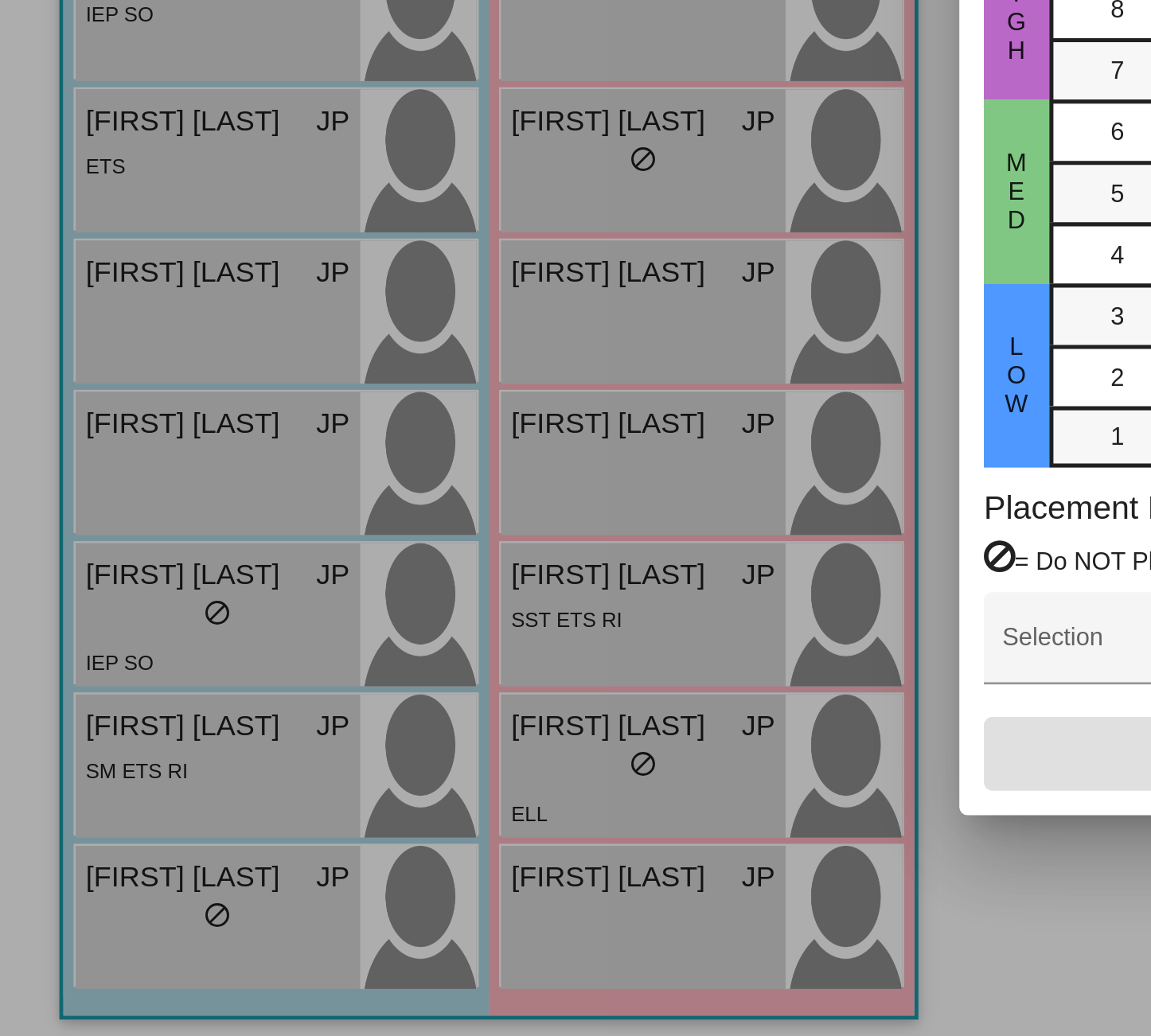 click at bounding box center [576, 518] 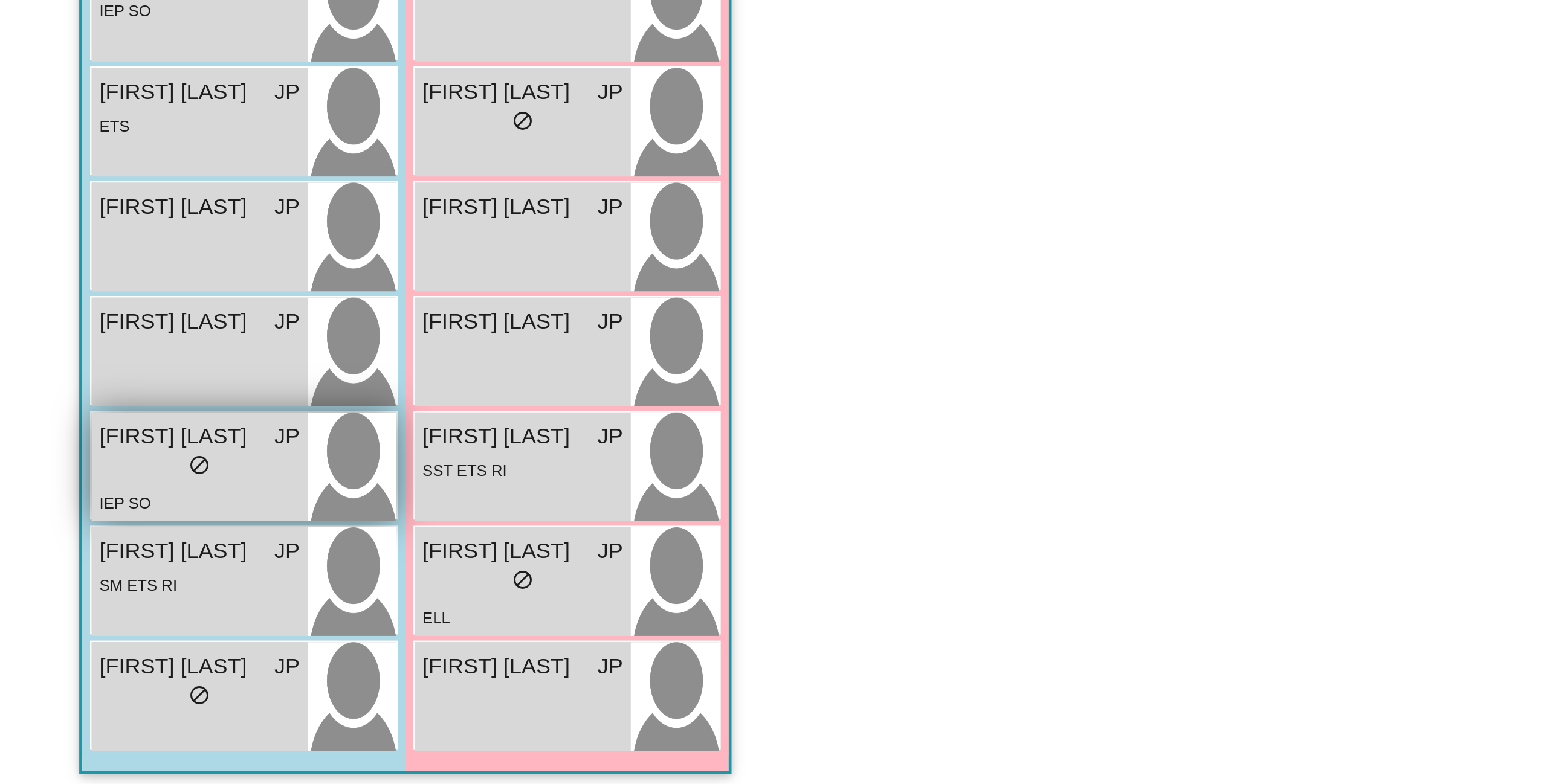click on "Ronald Falasca" at bounding box center (69, 516) 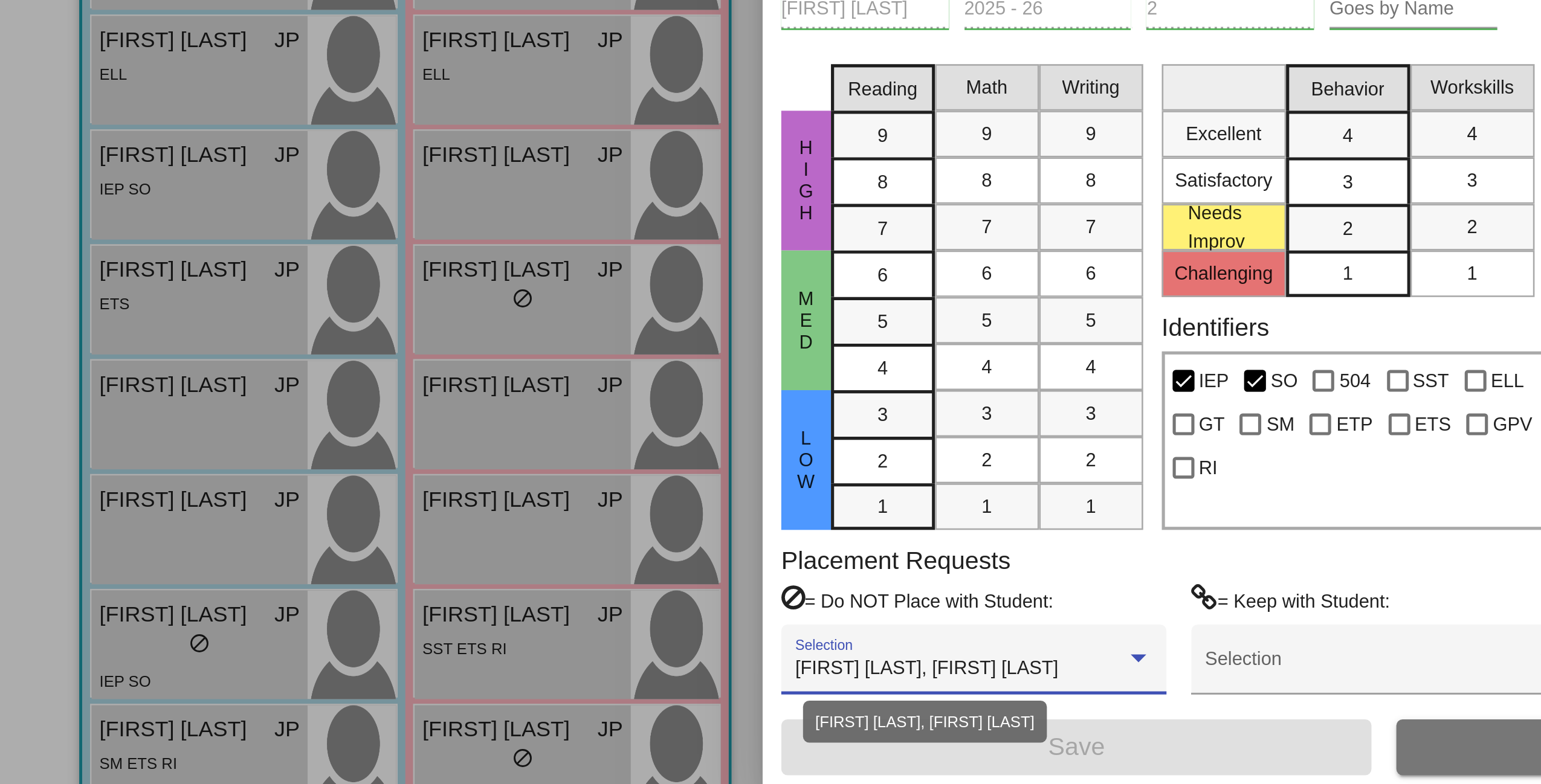click at bounding box center [443, 533] 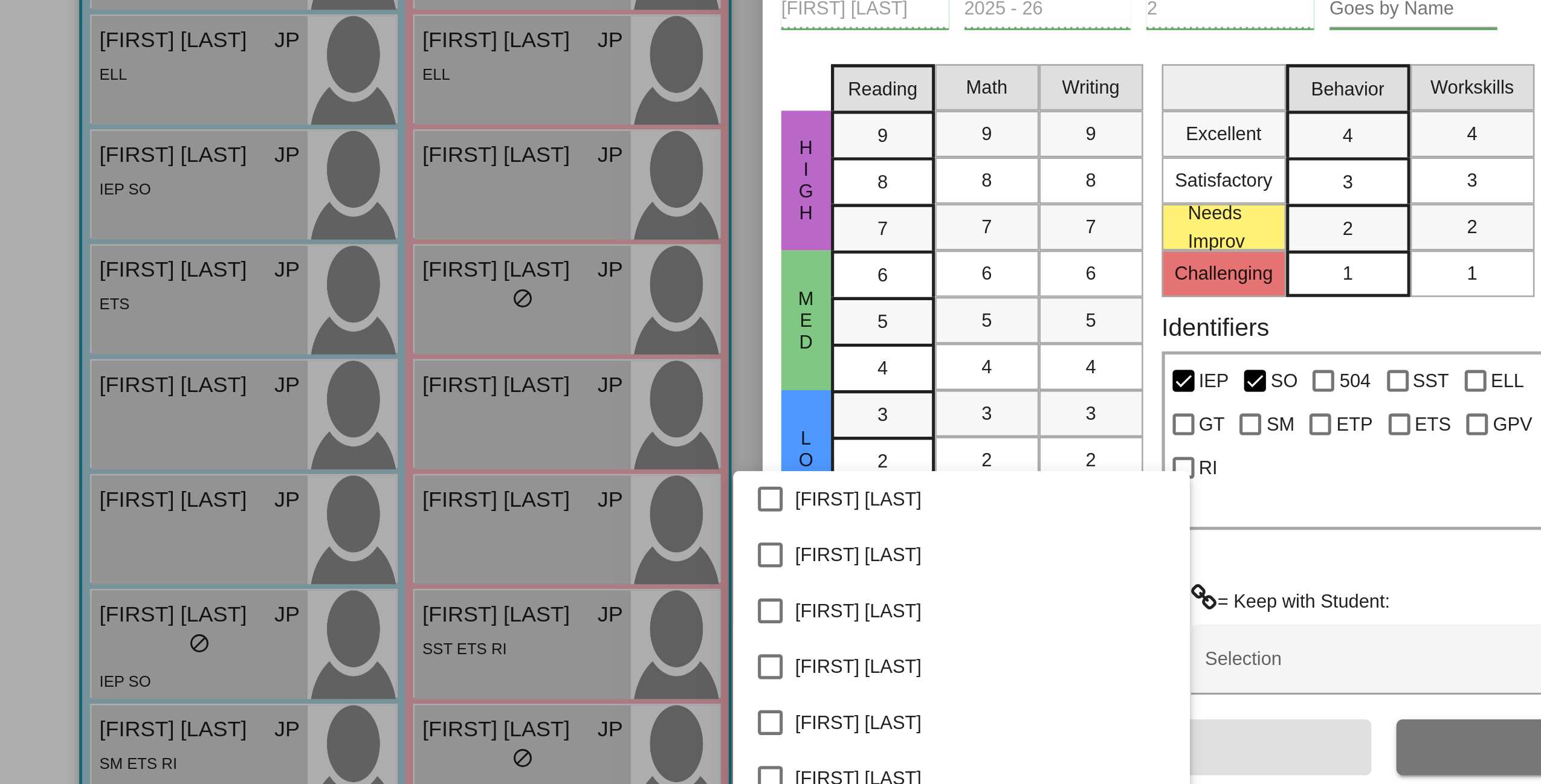 scroll, scrollTop: 86, scrollLeft: 0, axis: vertical 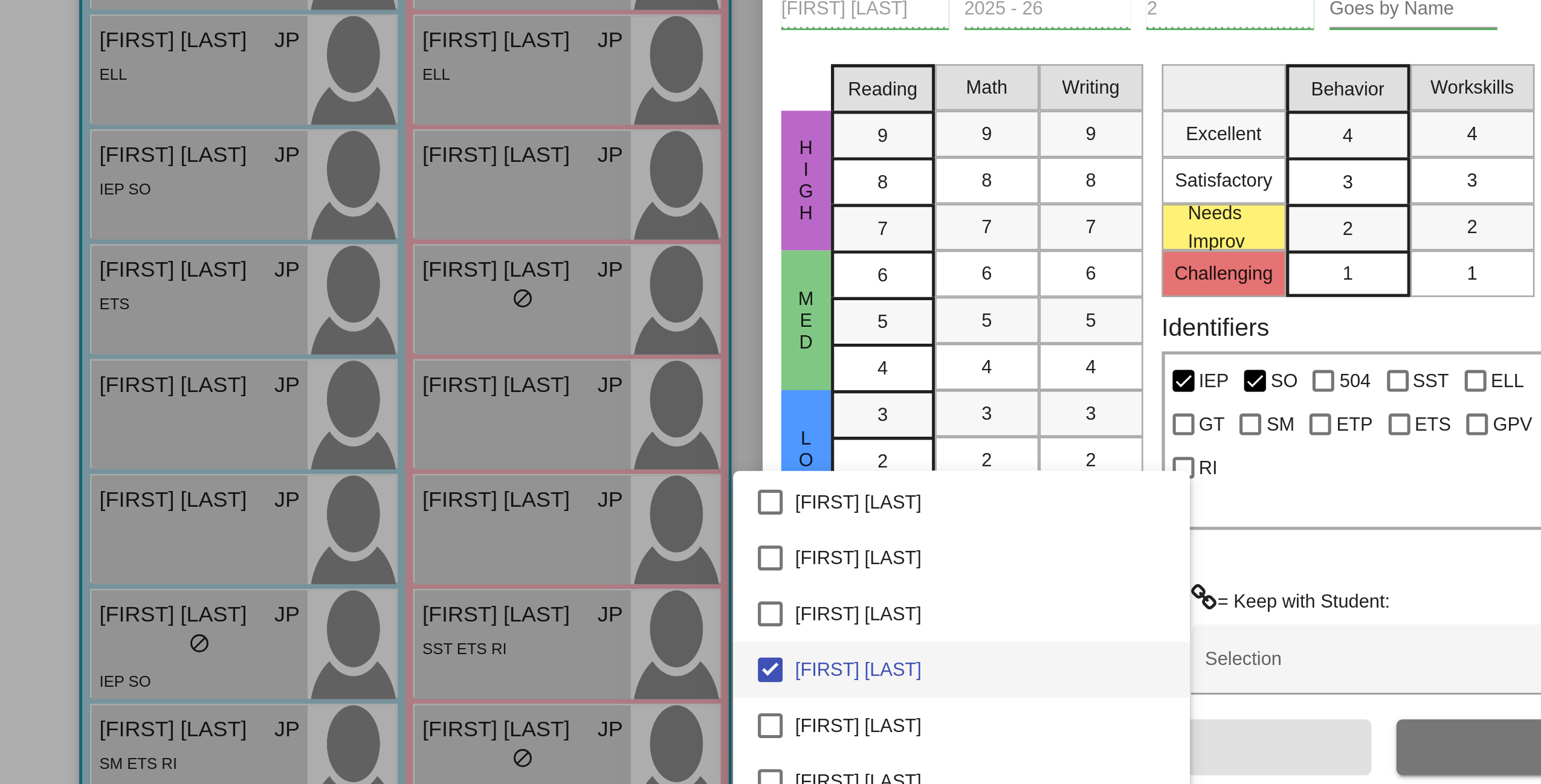 click at bounding box center (771, 392) 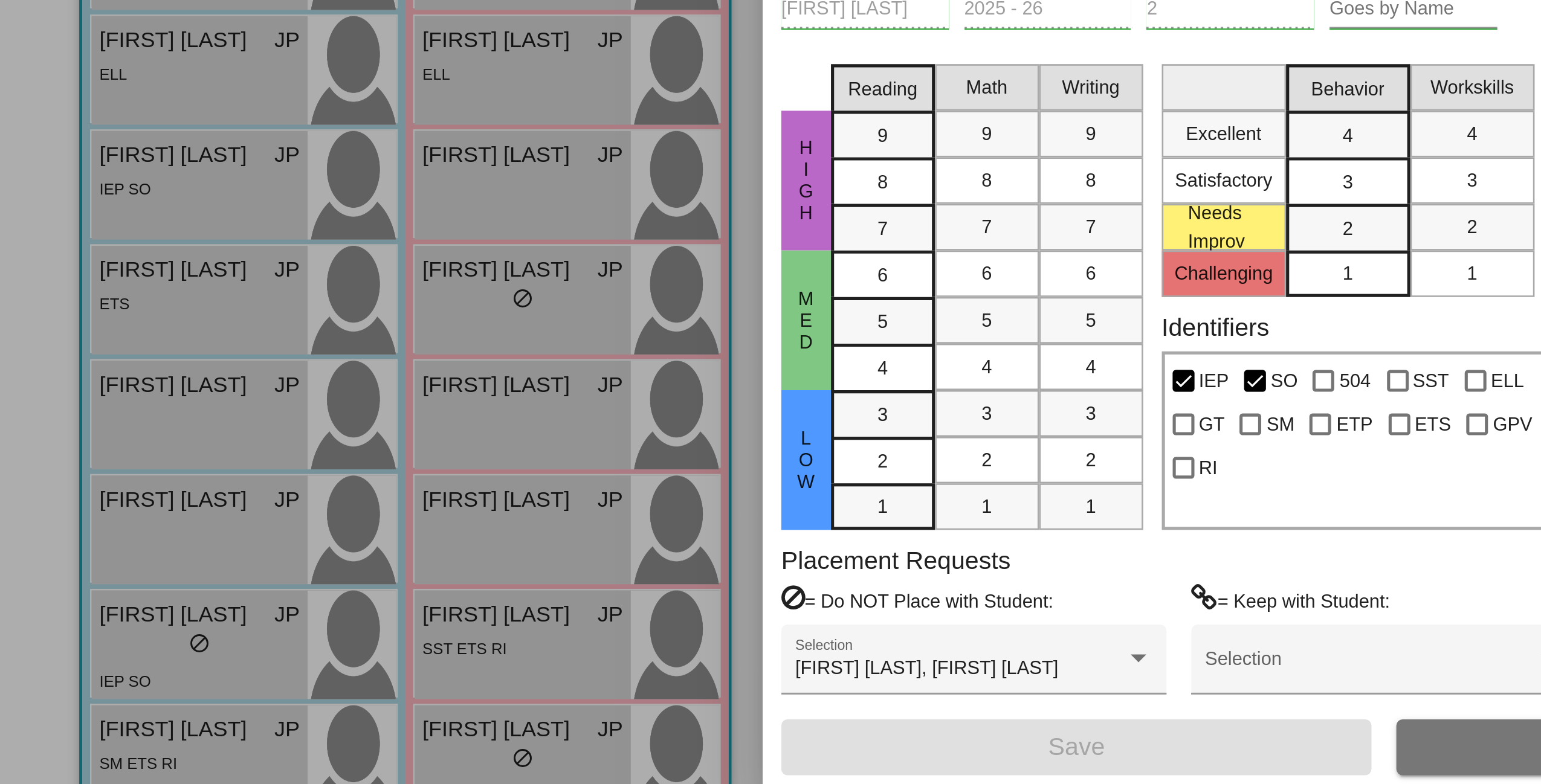 click at bounding box center [771, 392] 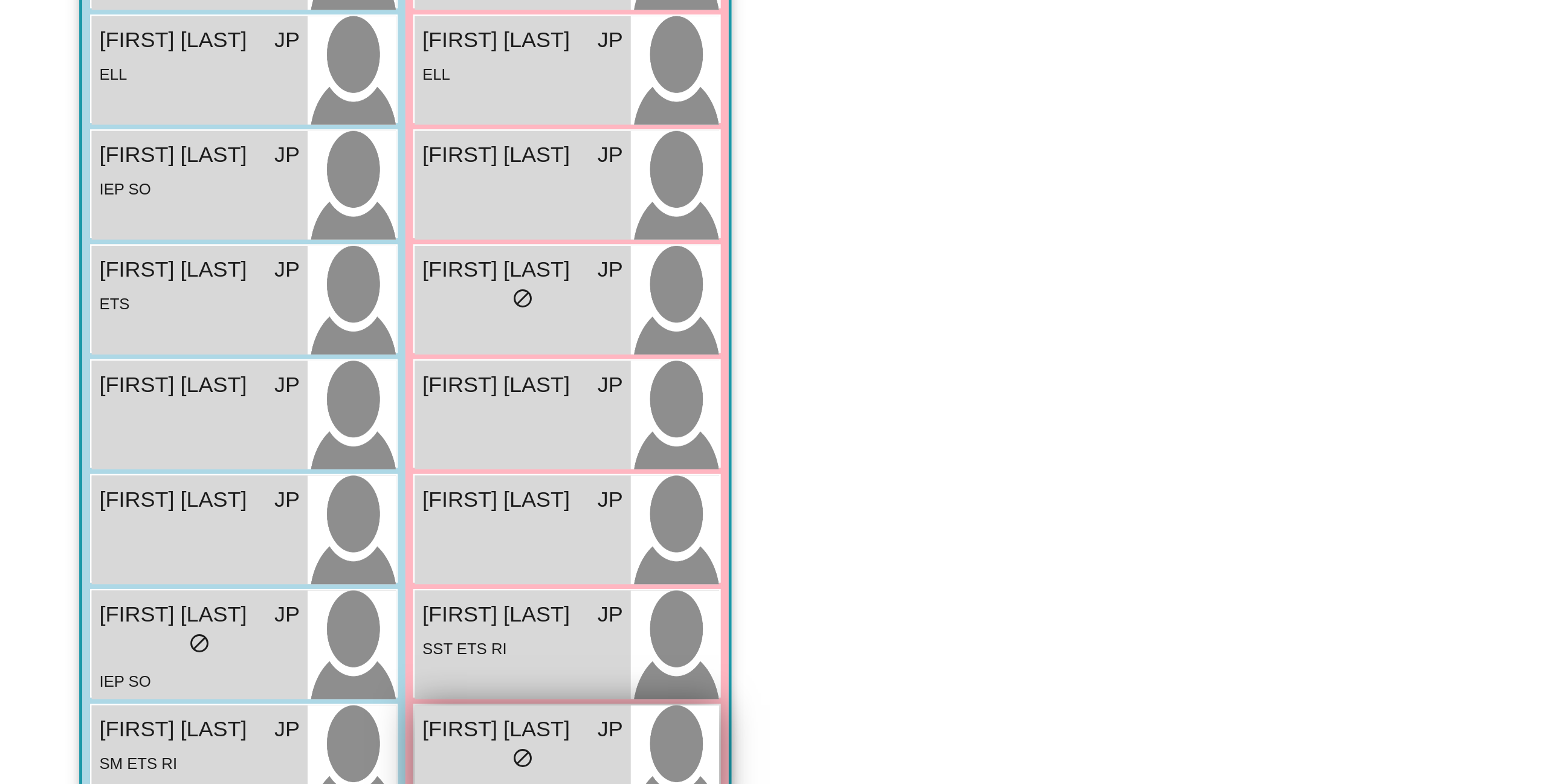 click on "Sophia Wu Baik" at bounding box center (195, 561) 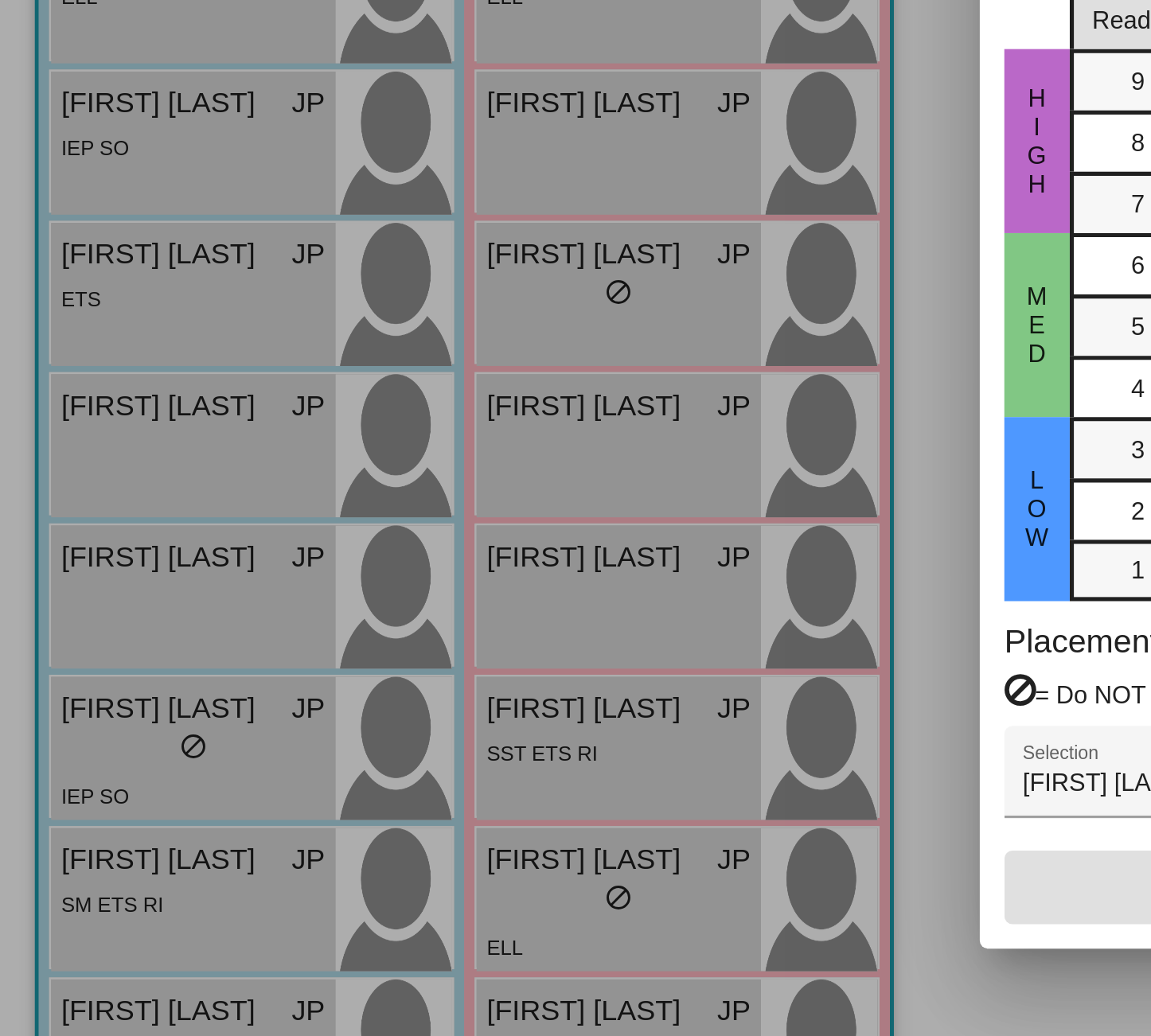 click at bounding box center [576, 518] 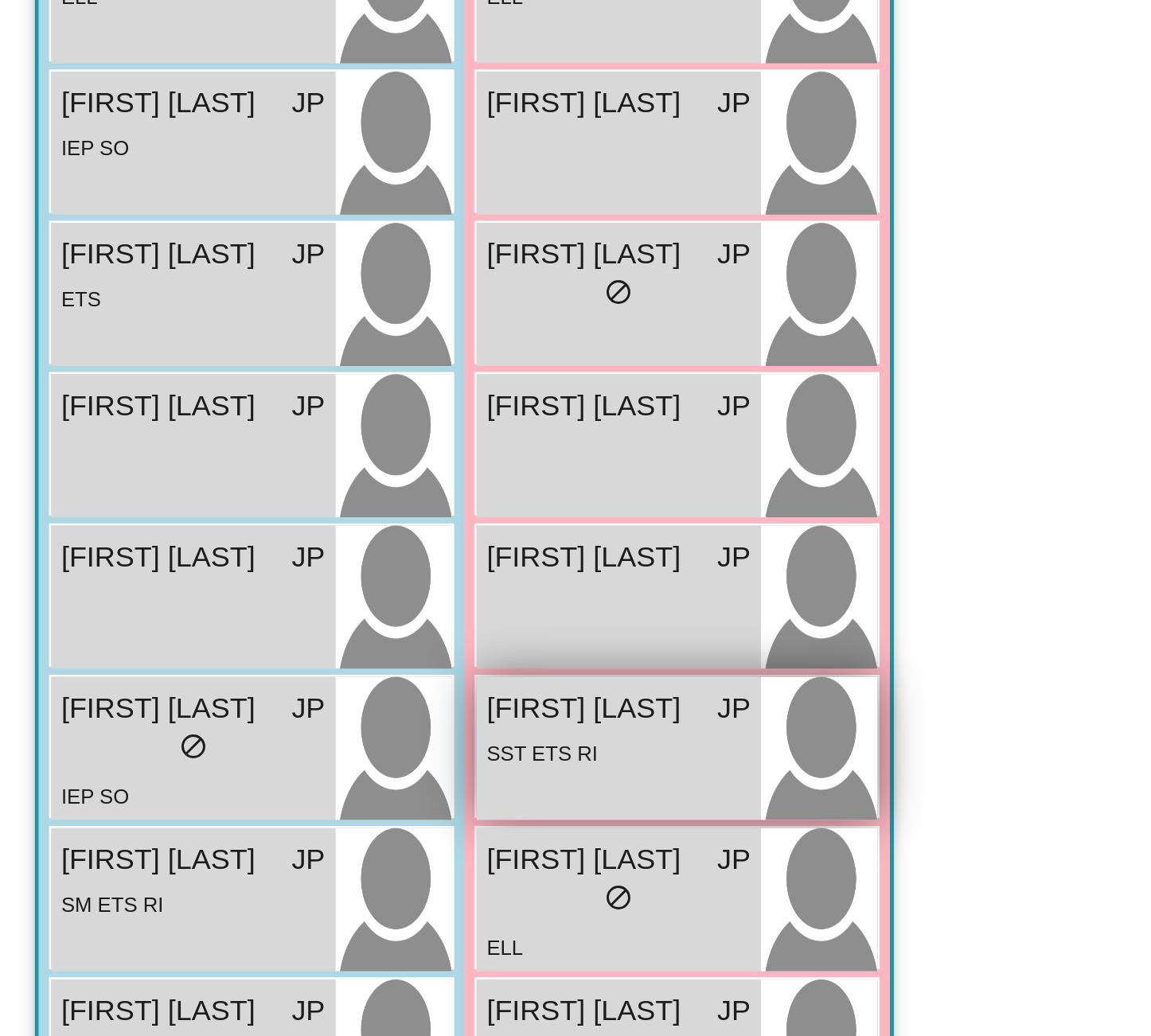 click on "Olivia Truong-Cao" at bounding box center (239, 680) 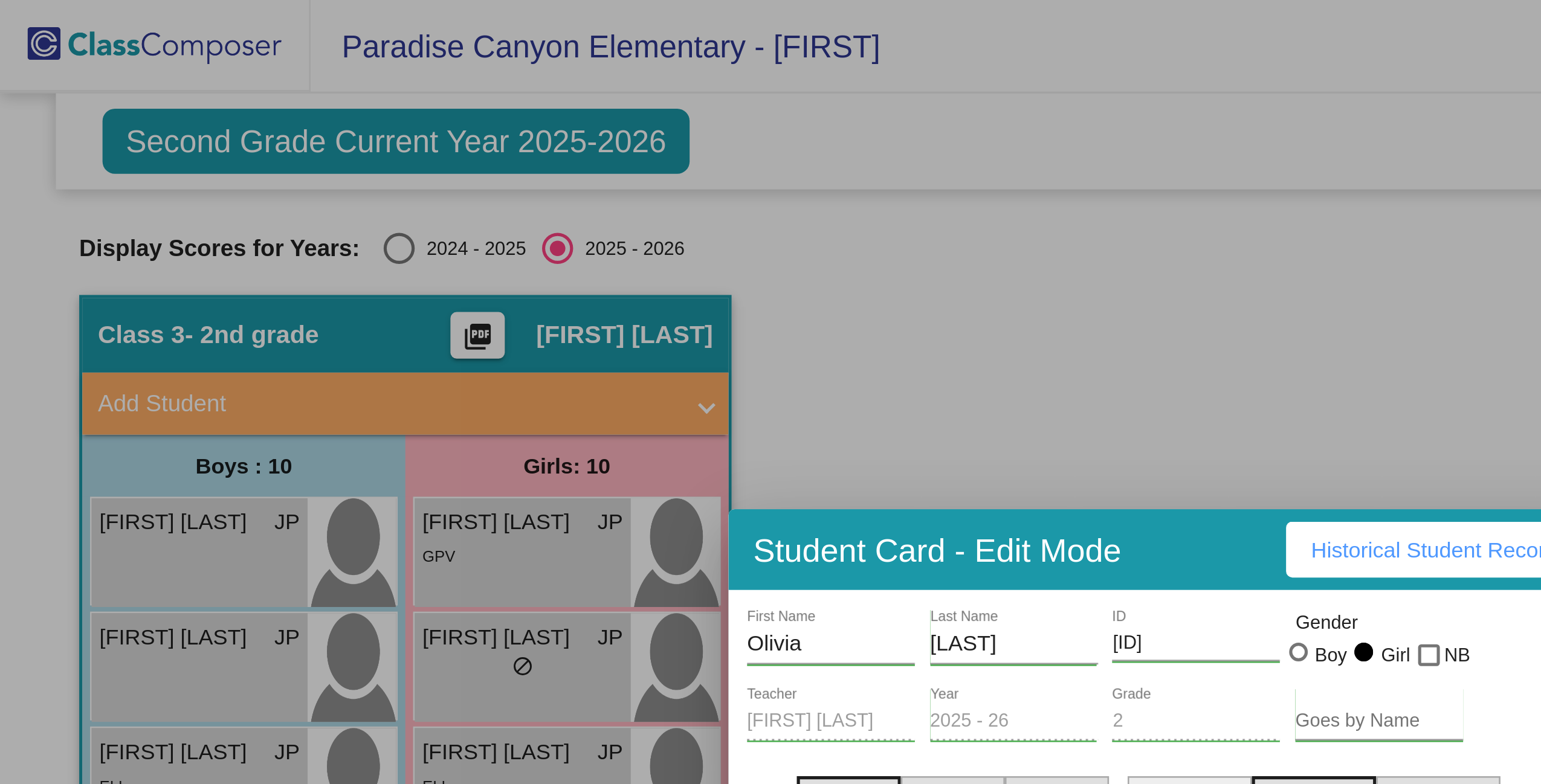 click at bounding box center (771, 392) 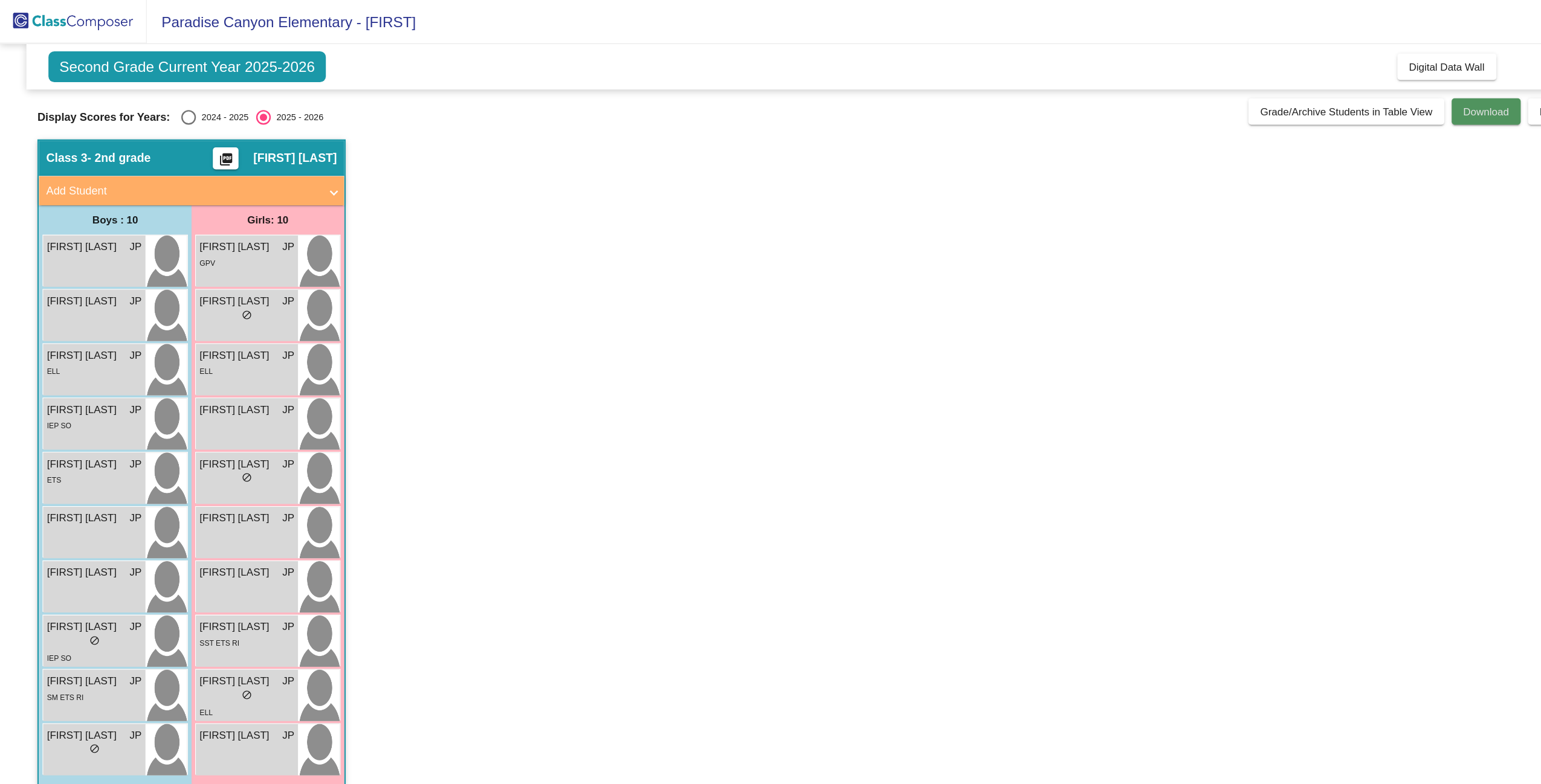 click on "Download" 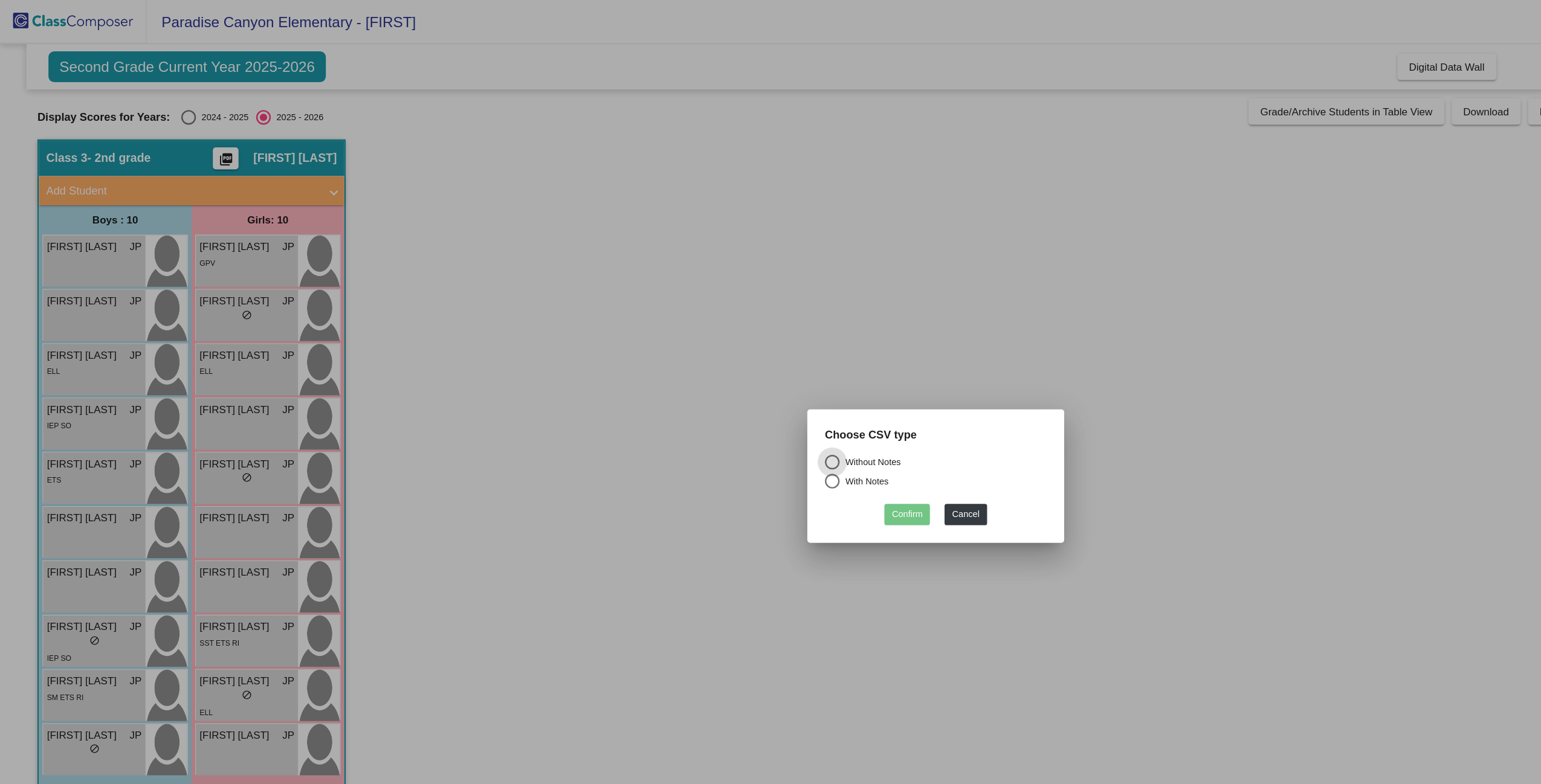 click at bounding box center [685, 396] 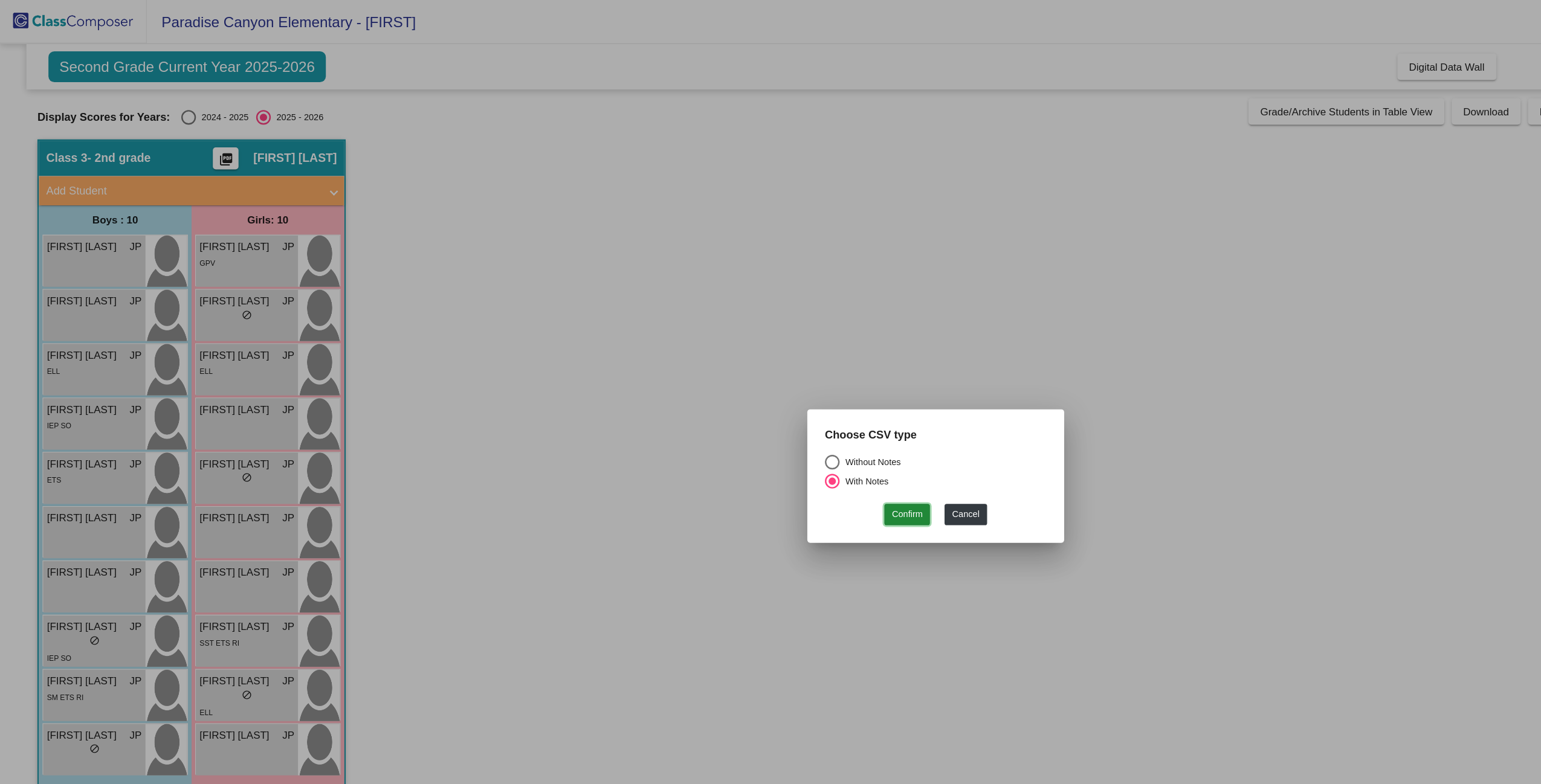click on "Confirm" at bounding box center [747, 423] 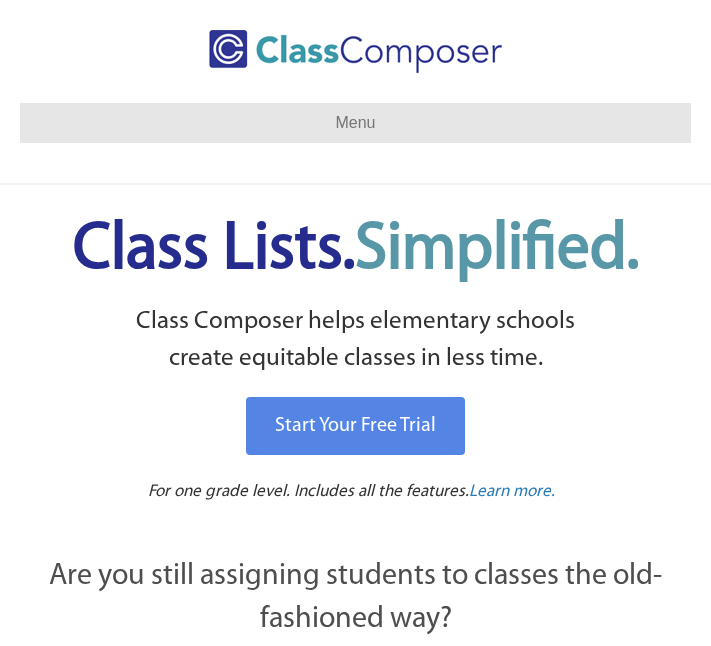 scroll, scrollTop: 0, scrollLeft: 0, axis: both 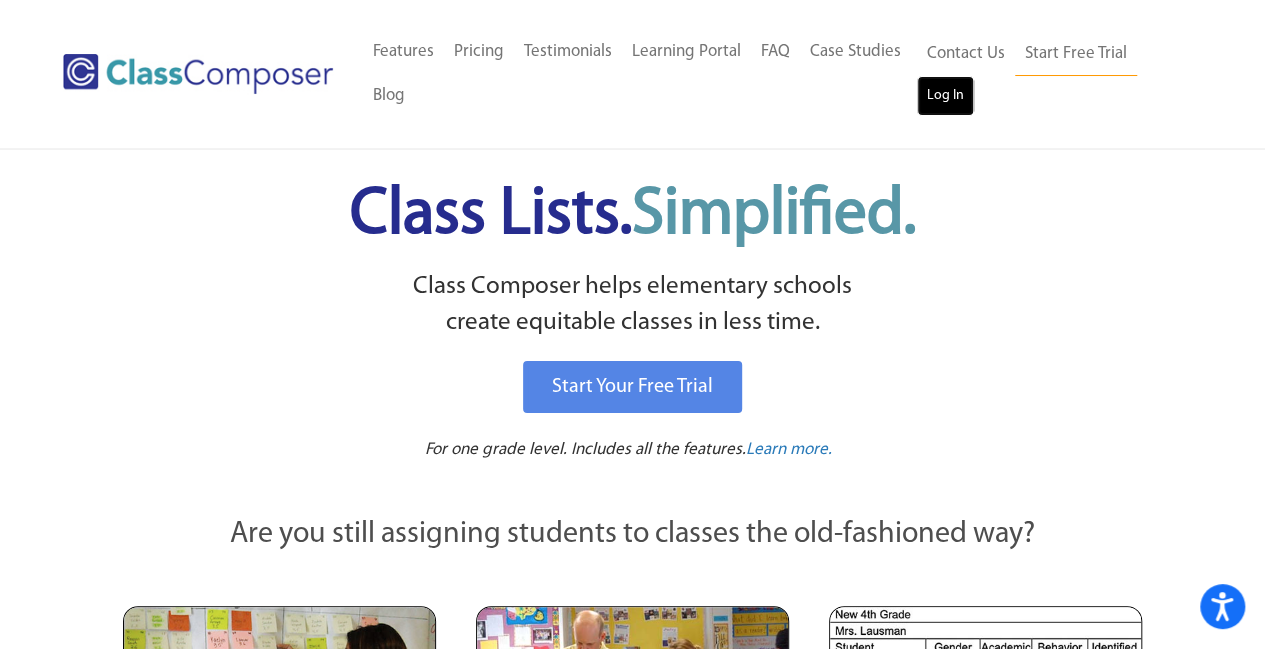 click on "Log In" at bounding box center [945, 96] 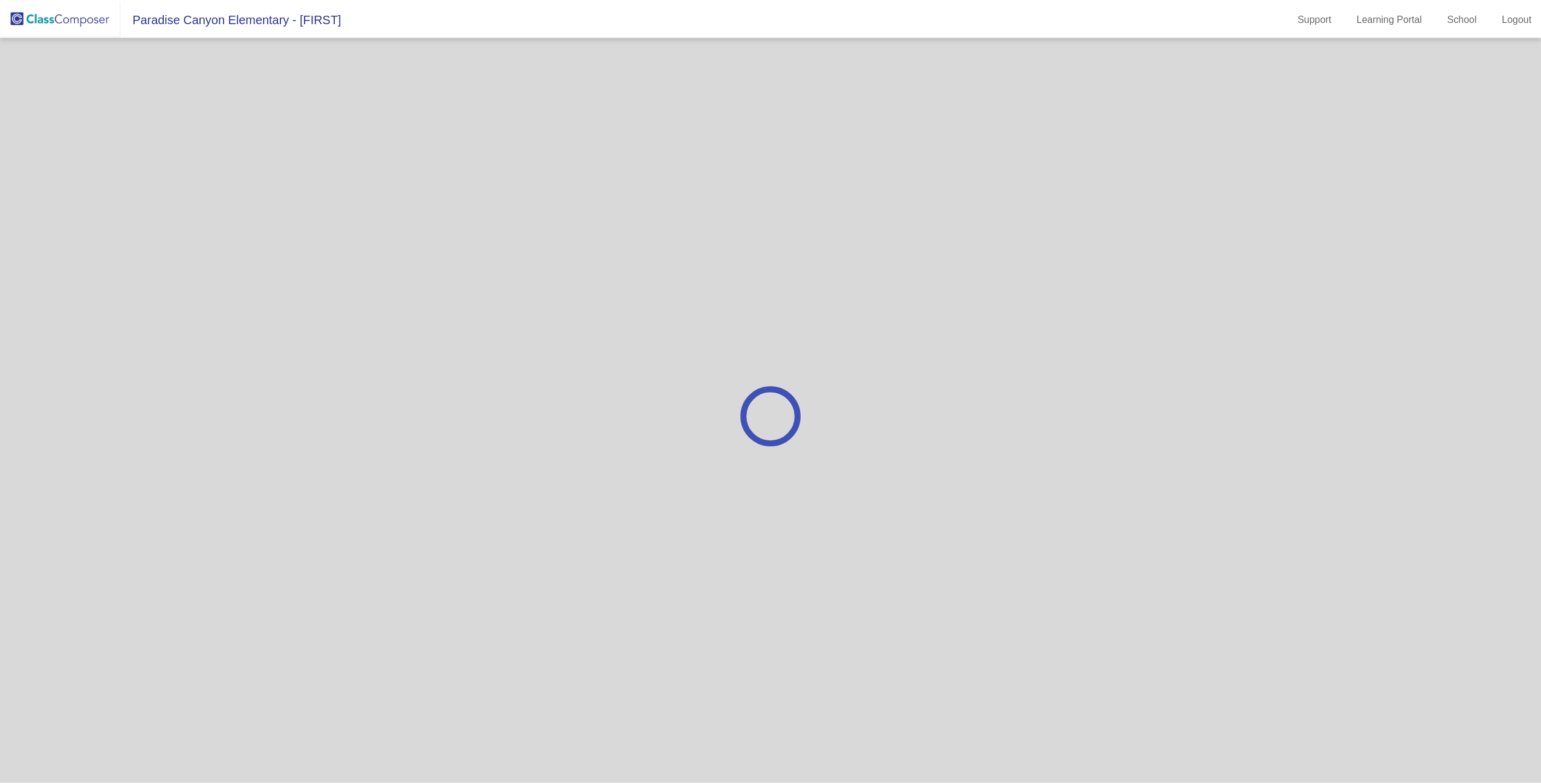 scroll, scrollTop: 0, scrollLeft: 0, axis: both 